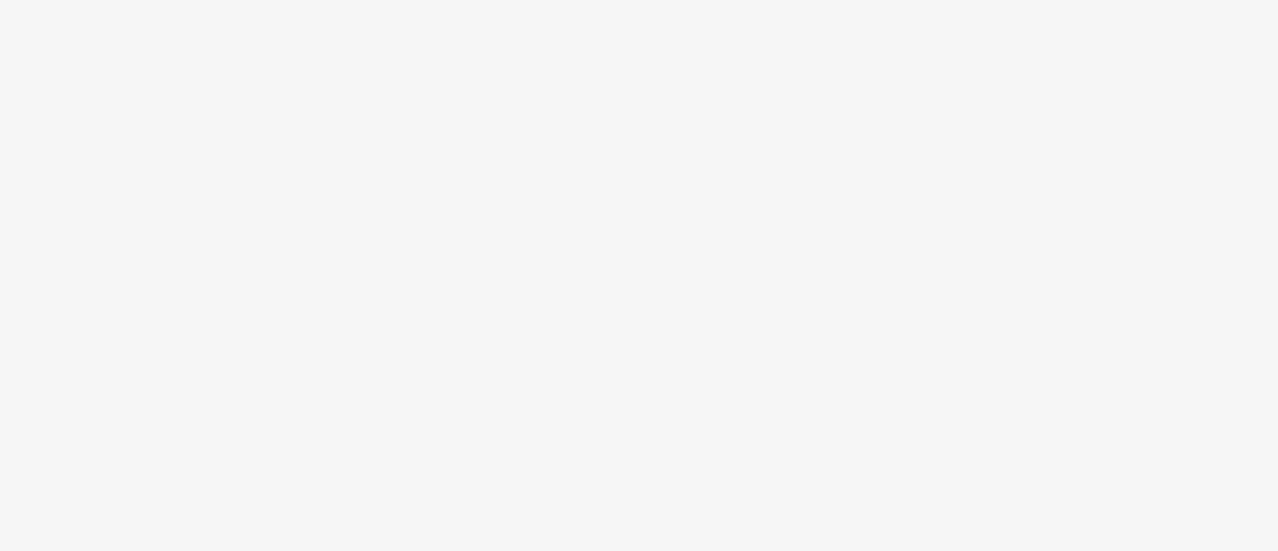 scroll, scrollTop: 0, scrollLeft: 0, axis: both 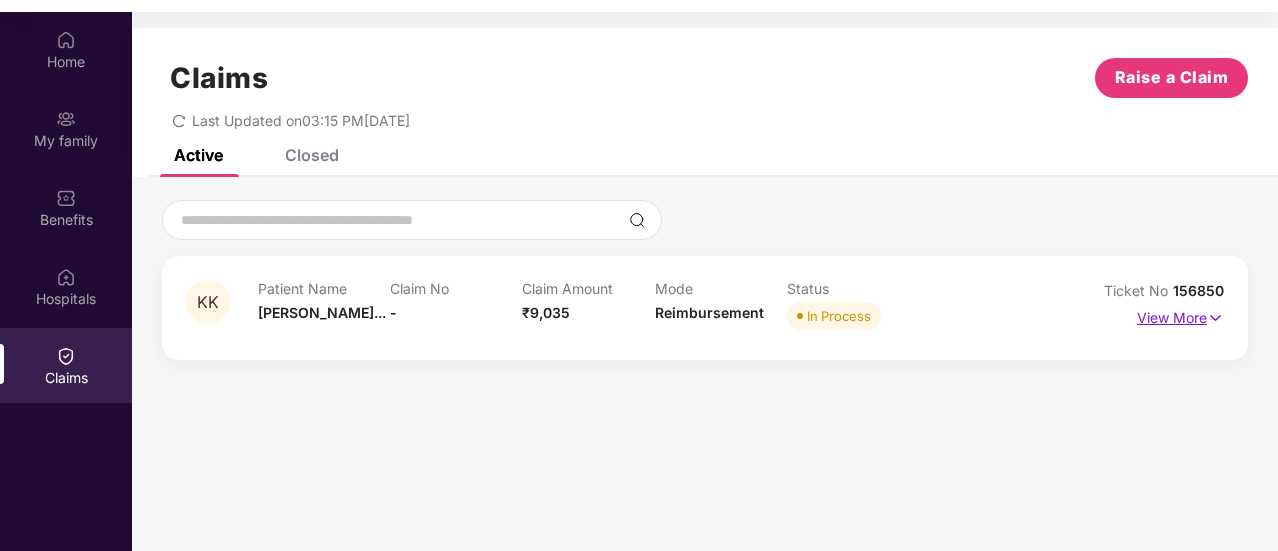 click on "View More" at bounding box center [1180, 315] 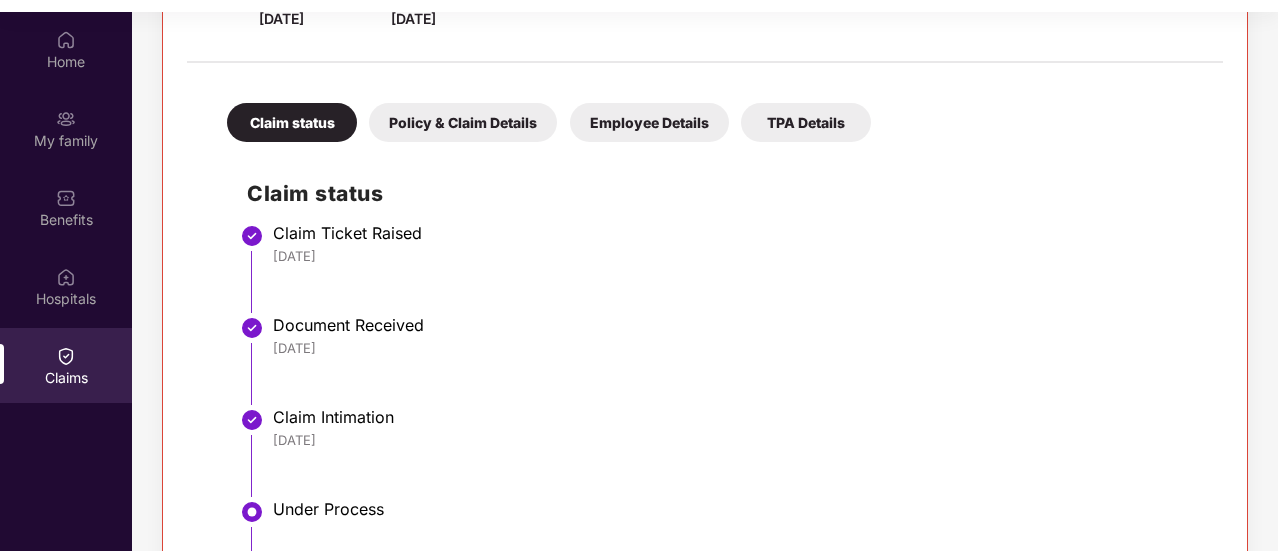 scroll, scrollTop: 270, scrollLeft: 0, axis: vertical 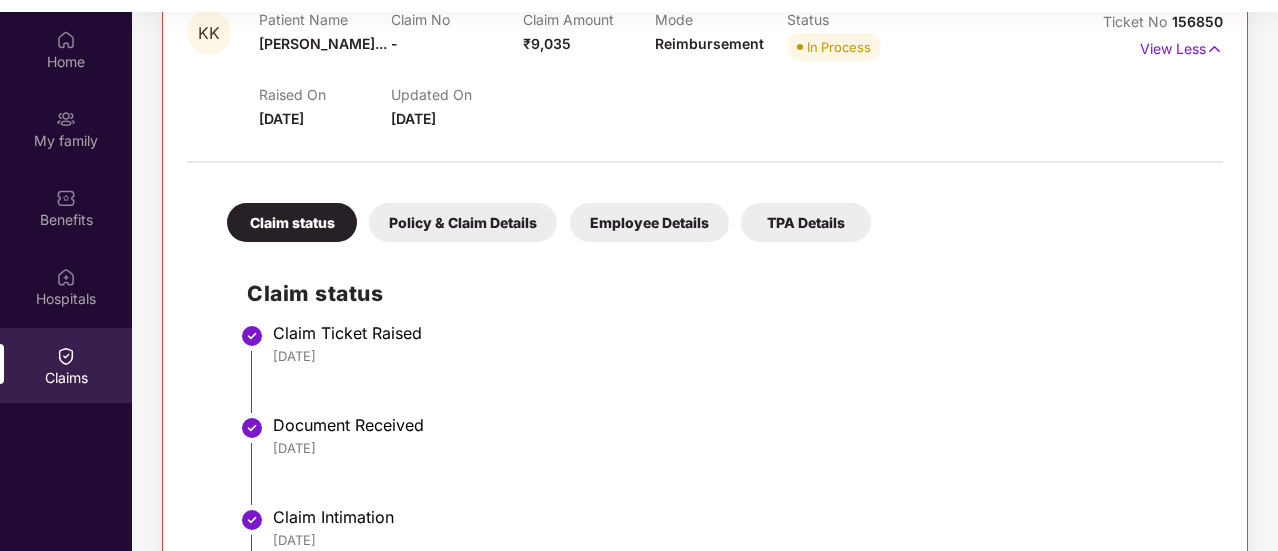click on "Policy & Claim Details" at bounding box center (463, 222) 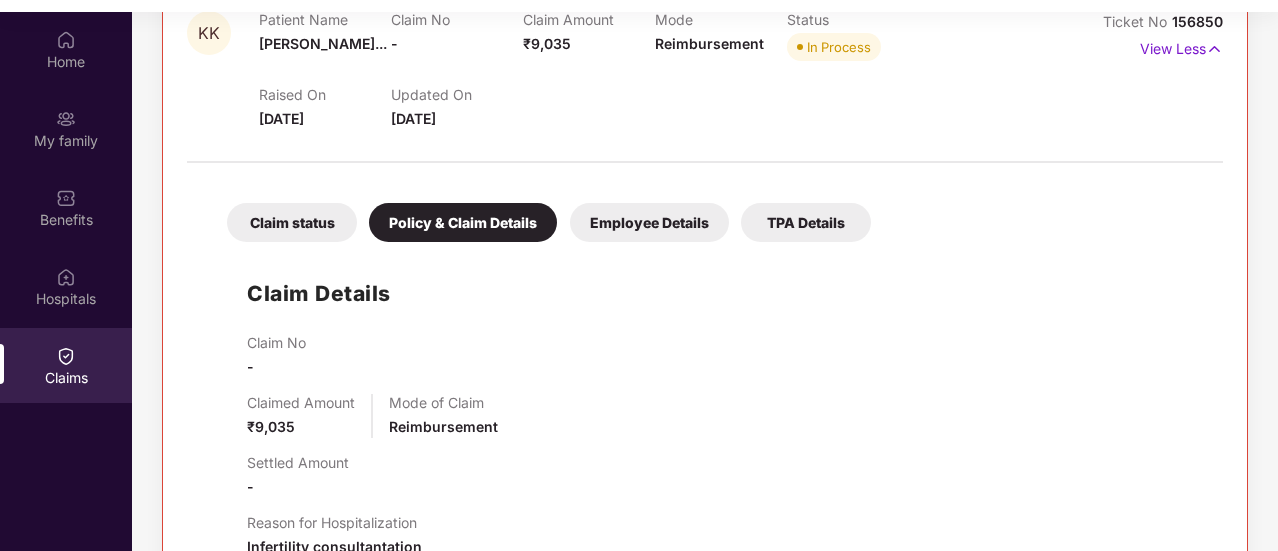 click on "TPA Details" at bounding box center [806, 222] 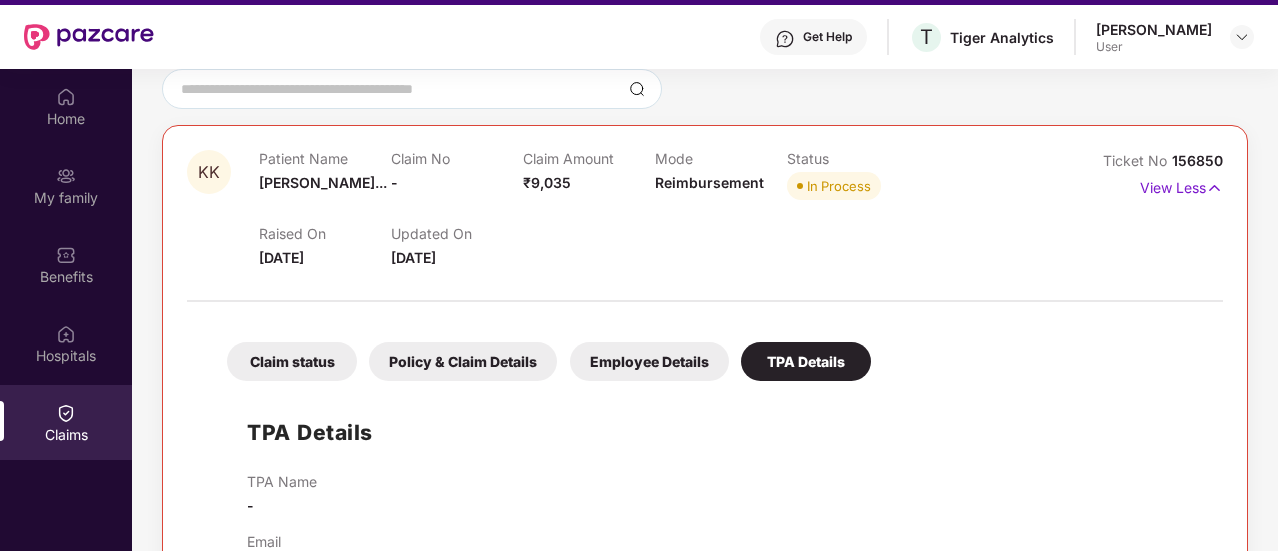 scroll, scrollTop: 12, scrollLeft: 0, axis: vertical 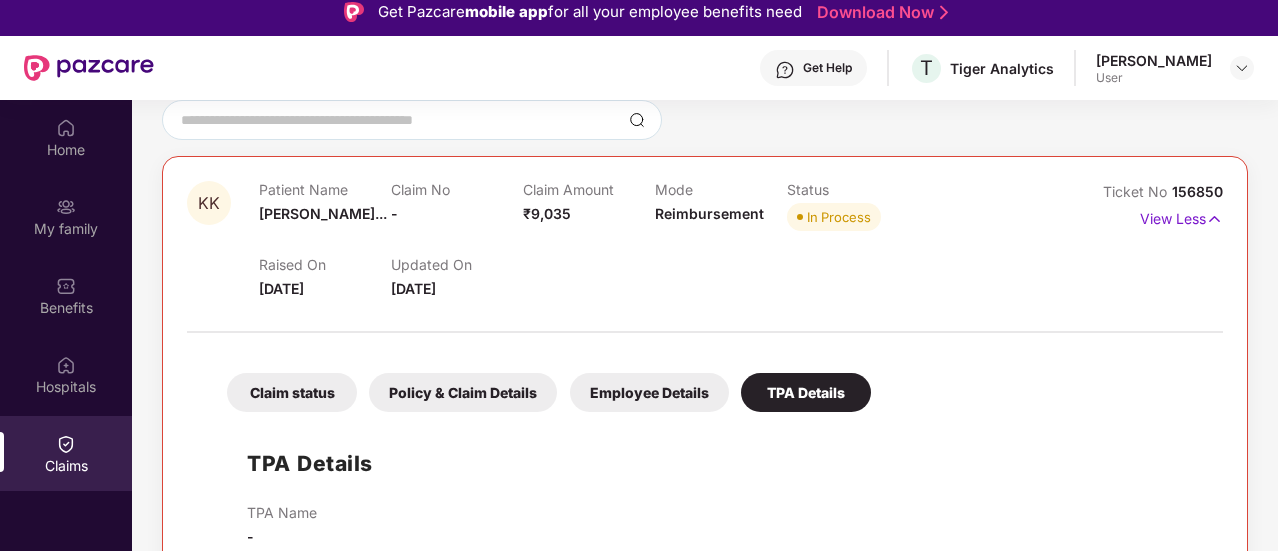 click on "Employee Details" at bounding box center [649, 392] 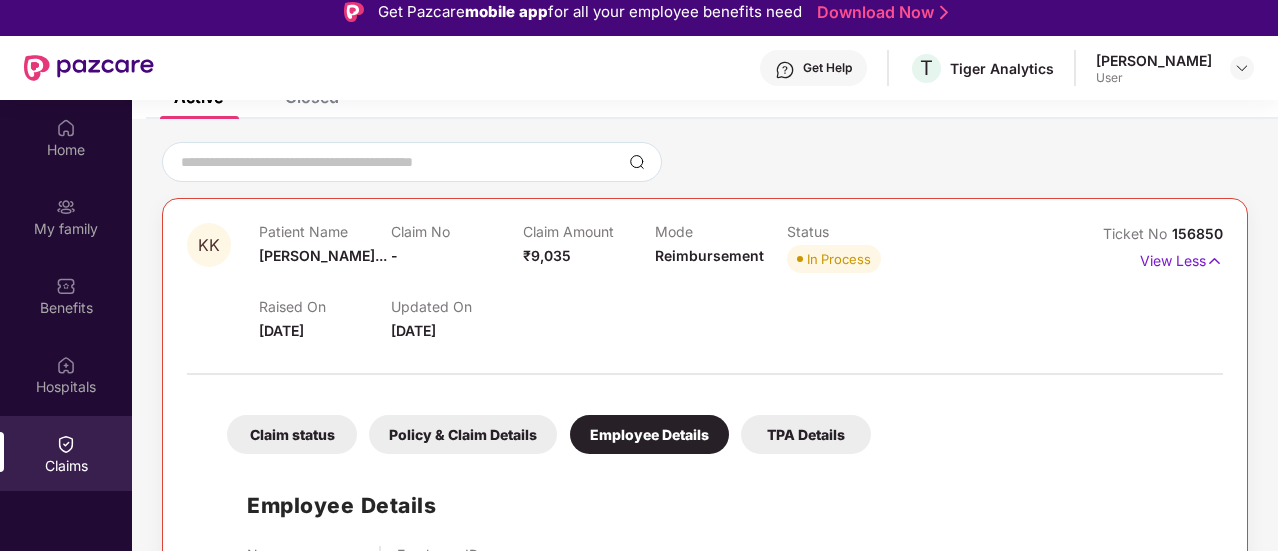 scroll, scrollTop: 144, scrollLeft: 0, axis: vertical 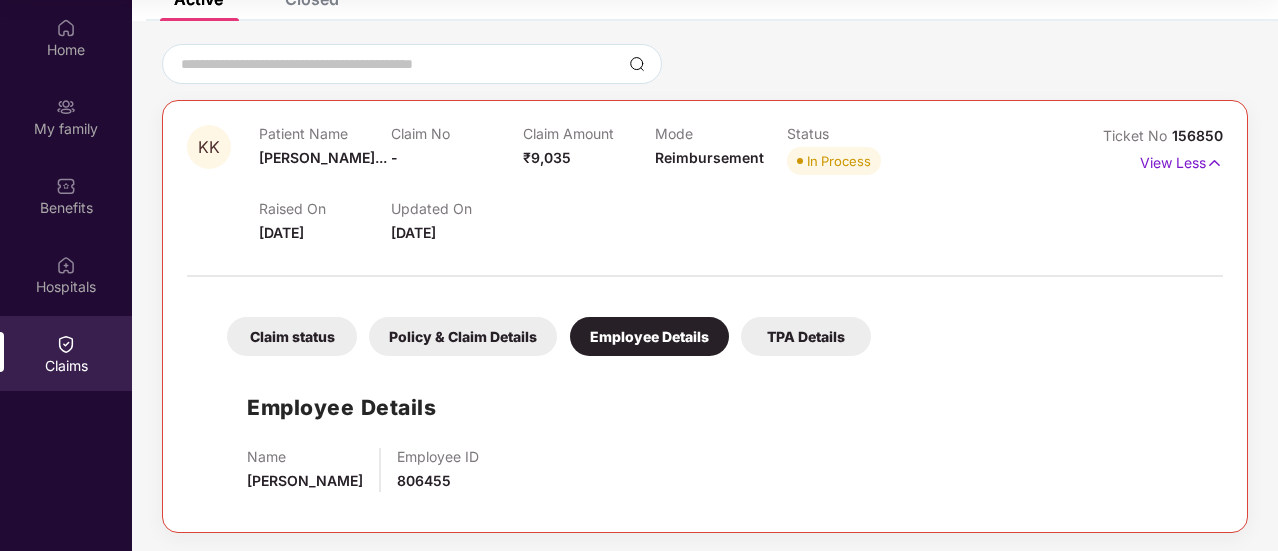 click on "Policy & Claim Details" at bounding box center (463, 336) 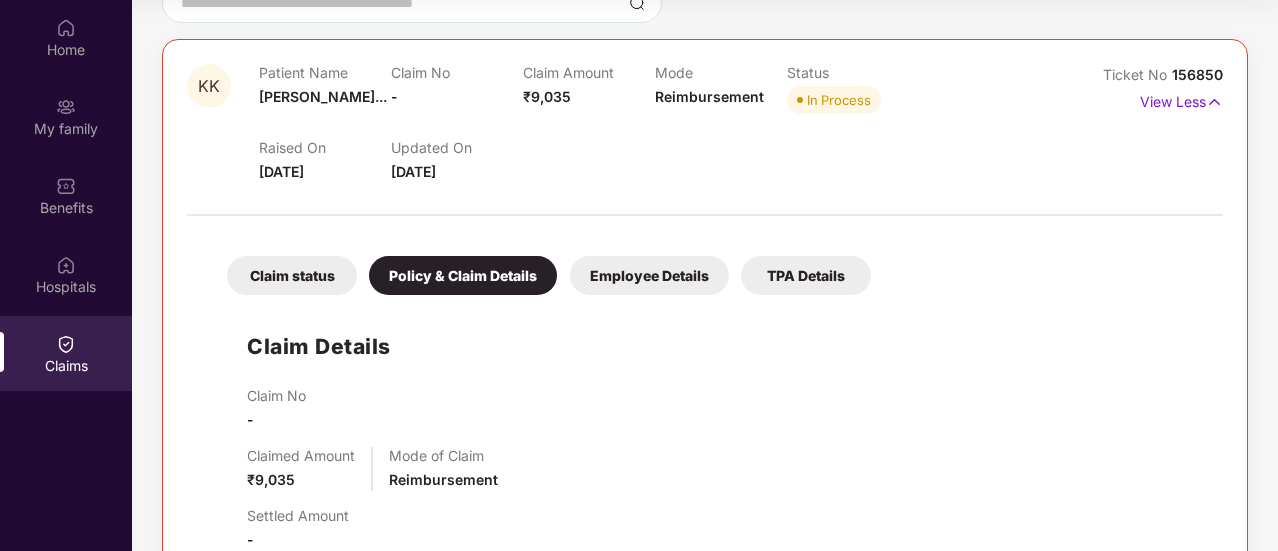 scroll, scrollTop: 180, scrollLeft: 0, axis: vertical 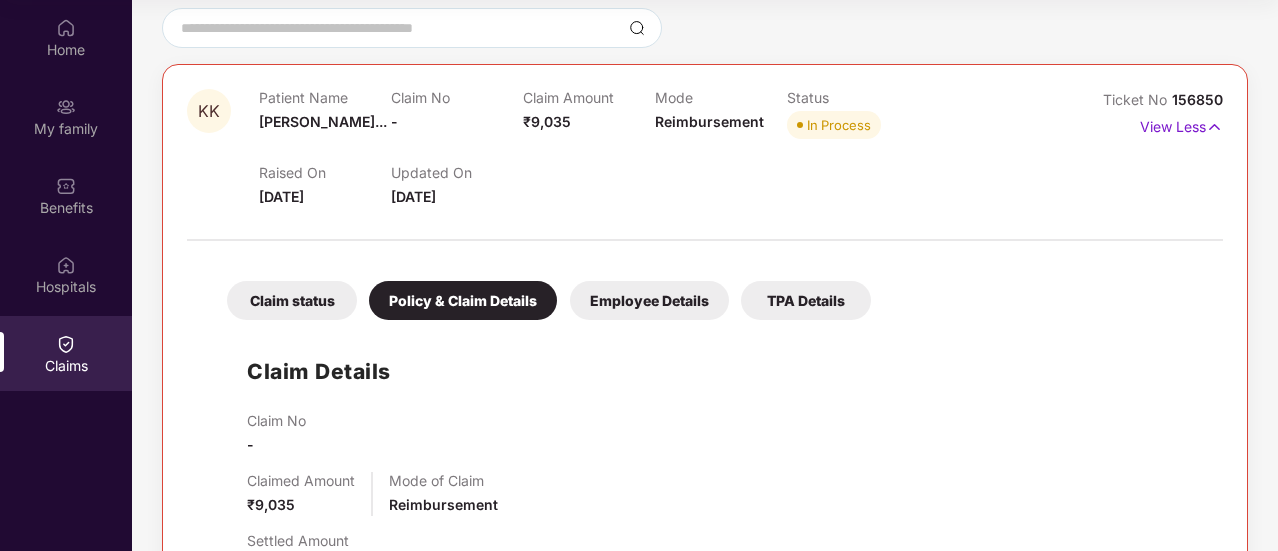 click on "Claim status" at bounding box center [292, 300] 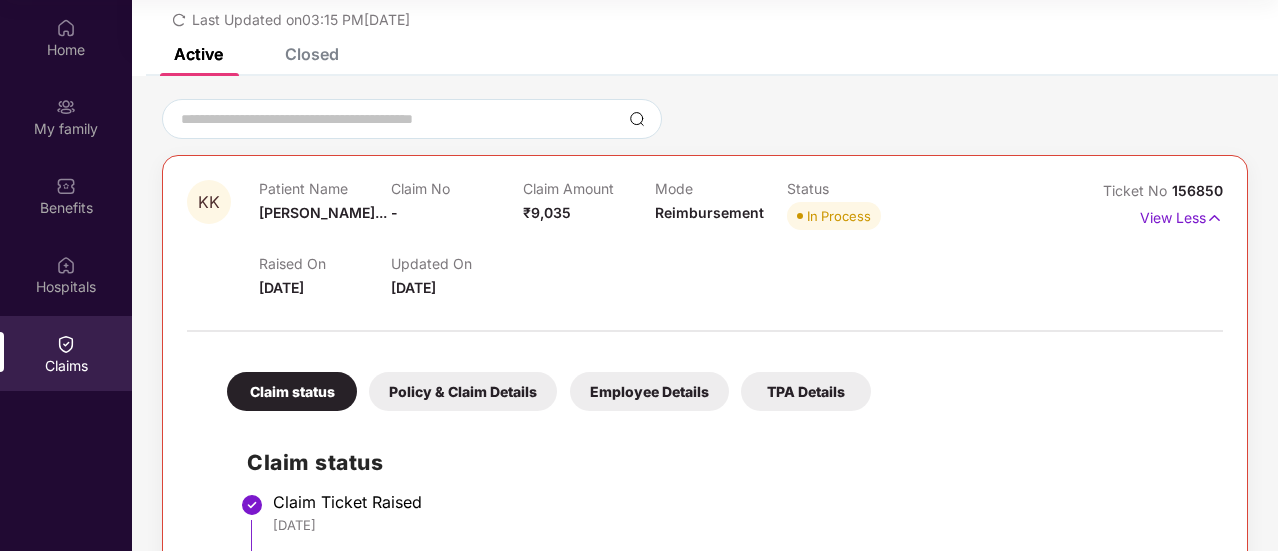 scroll, scrollTop: 0, scrollLeft: 0, axis: both 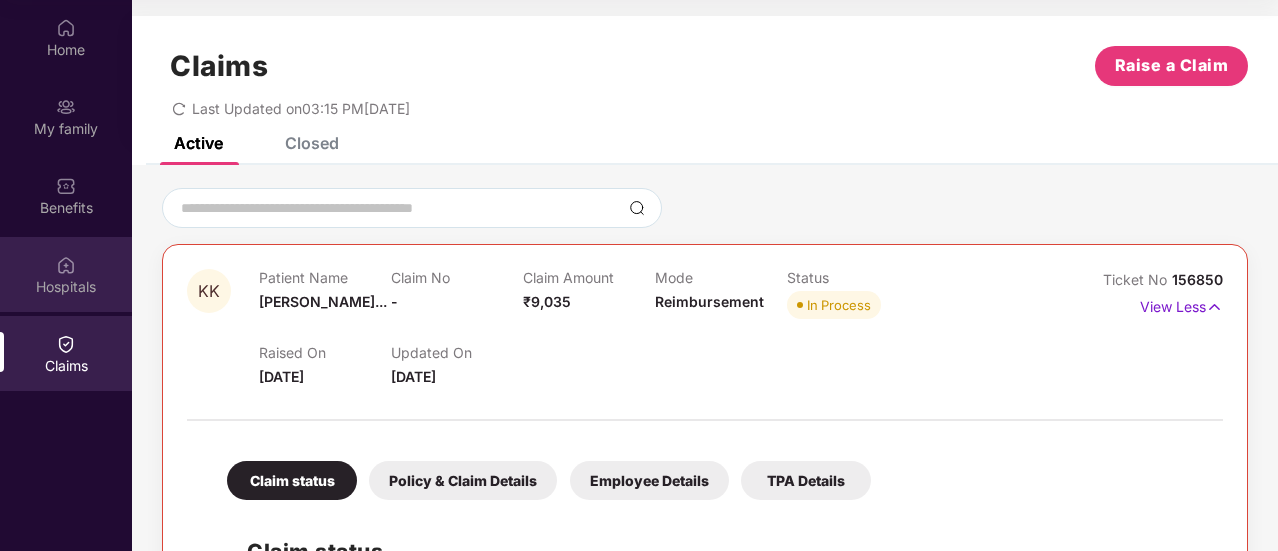 click on "Hospitals" at bounding box center (66, 287) 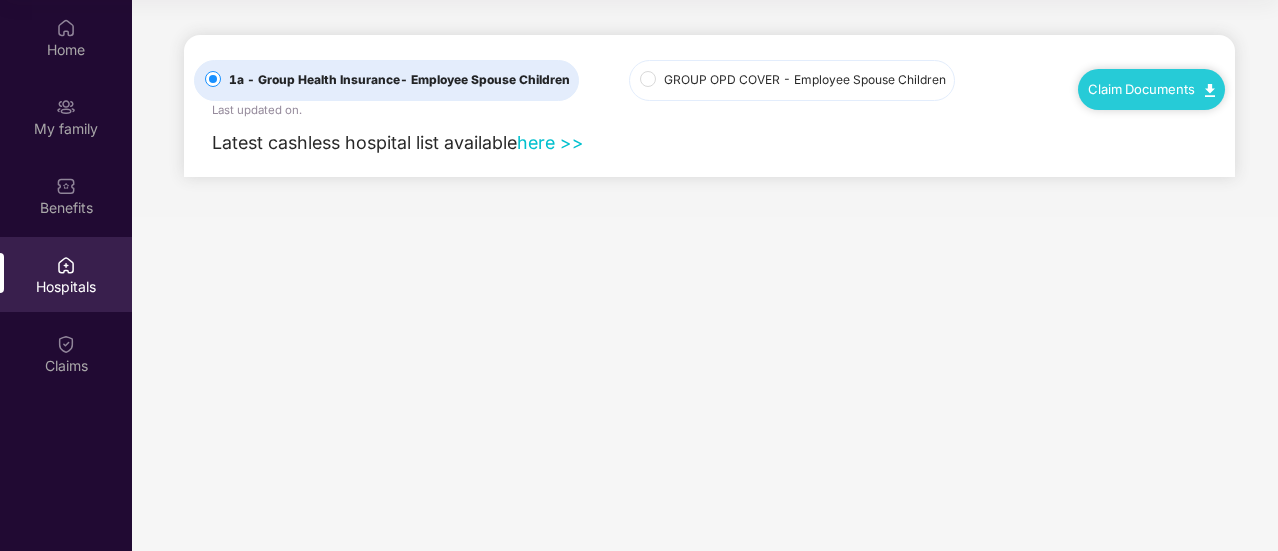 click on "here >>" at bounding box center (550, 142) 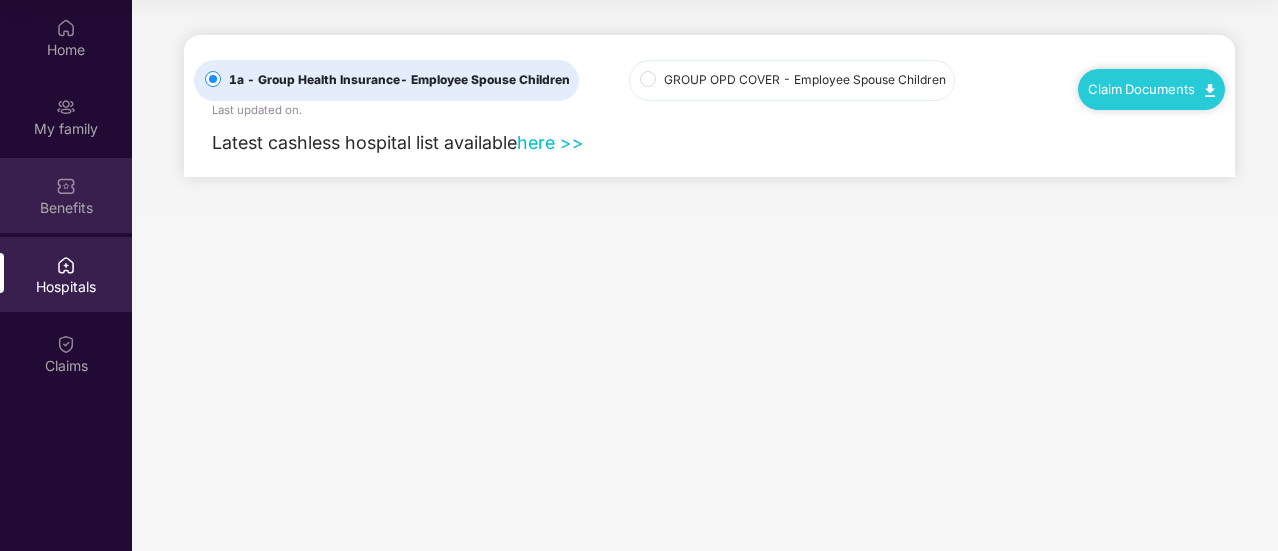 click at bounding box center (66, 186) 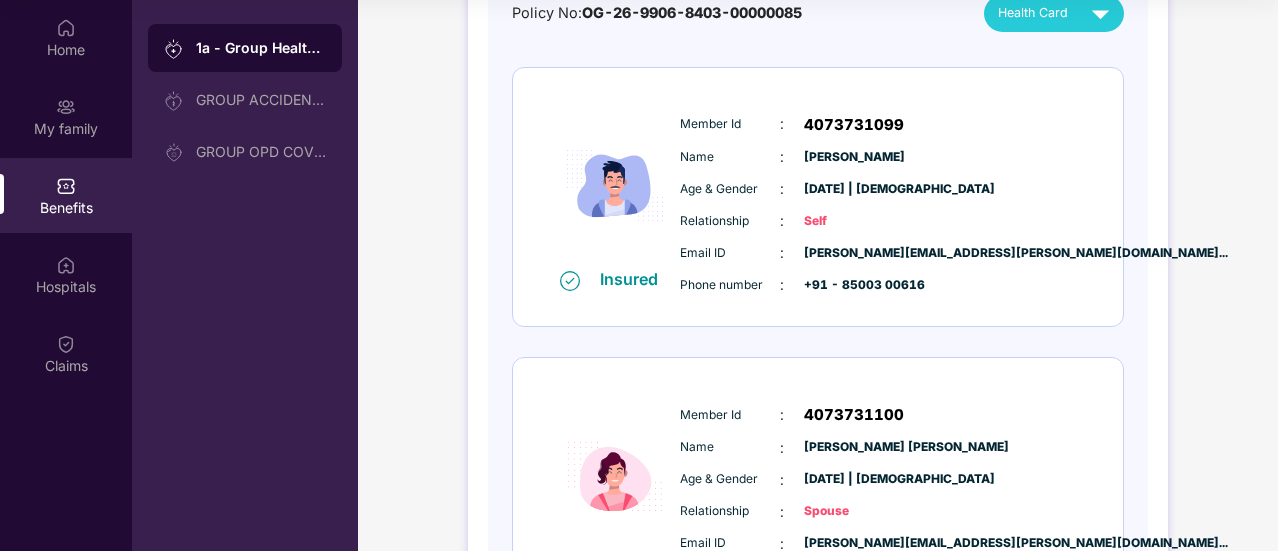 scroll, scrollTop: 113, scrollLeft: 0, axis: vertical 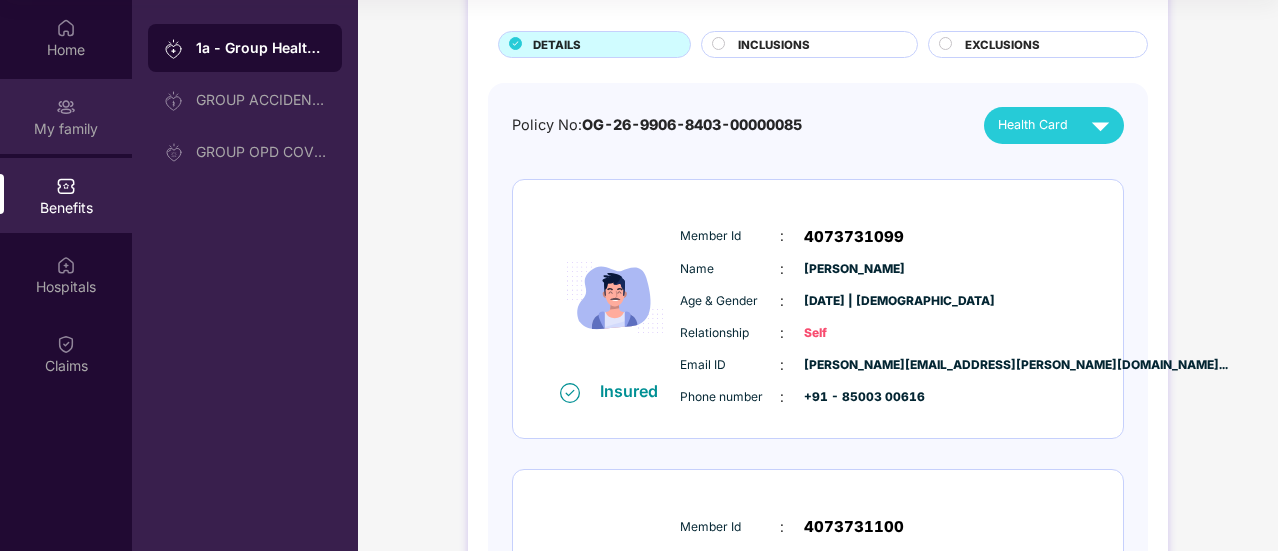 click on "My family" at bounding box center (66, 116) 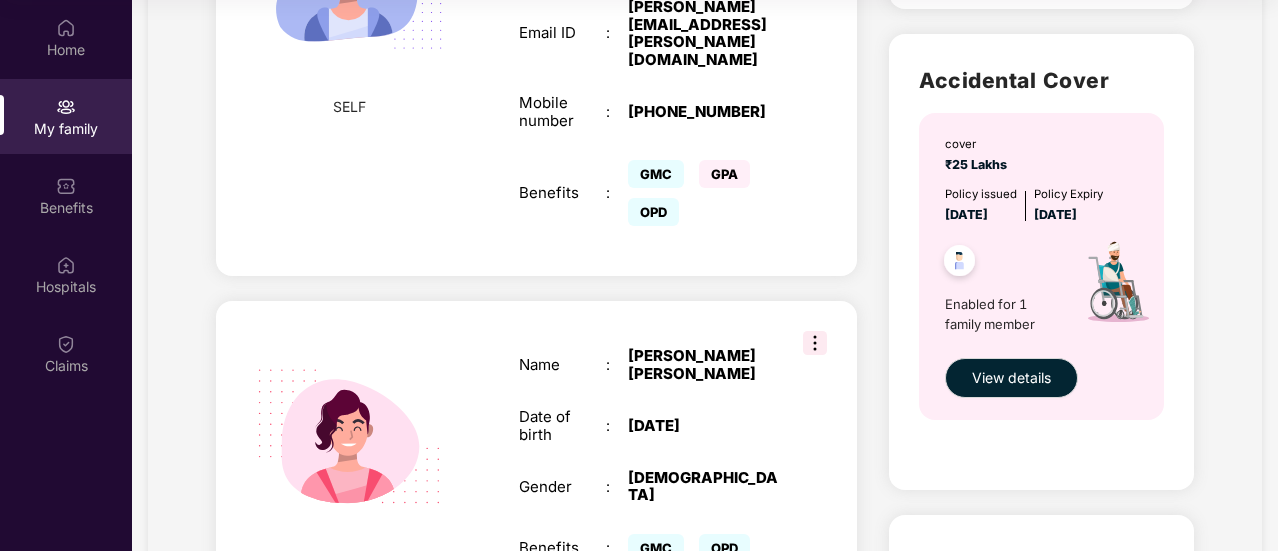 scroll, scrollTop: 1088, scrollLeft: 0, axis: vertical 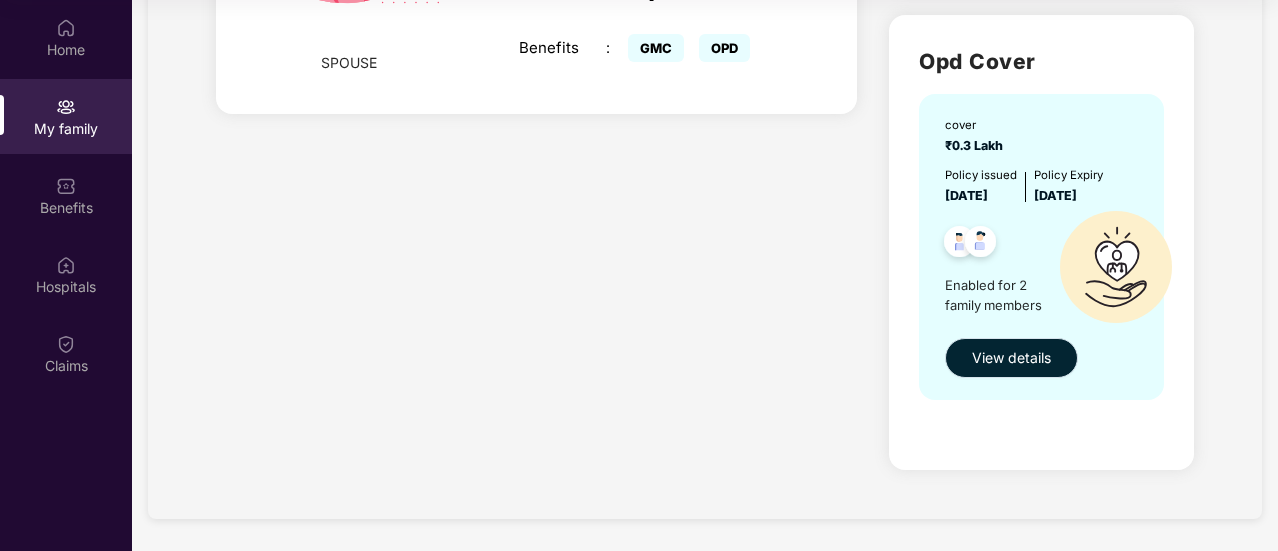 click on "View details" at bounding box center [1011, 358] 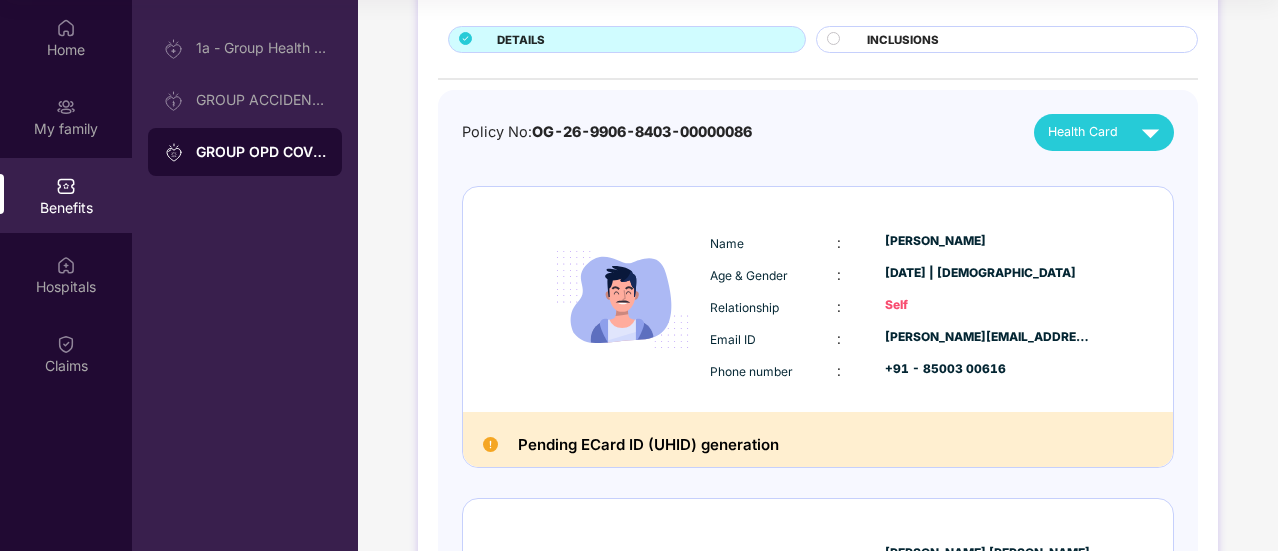 scroll, scrollTop: 0, scrollLeft: 0, axis: both 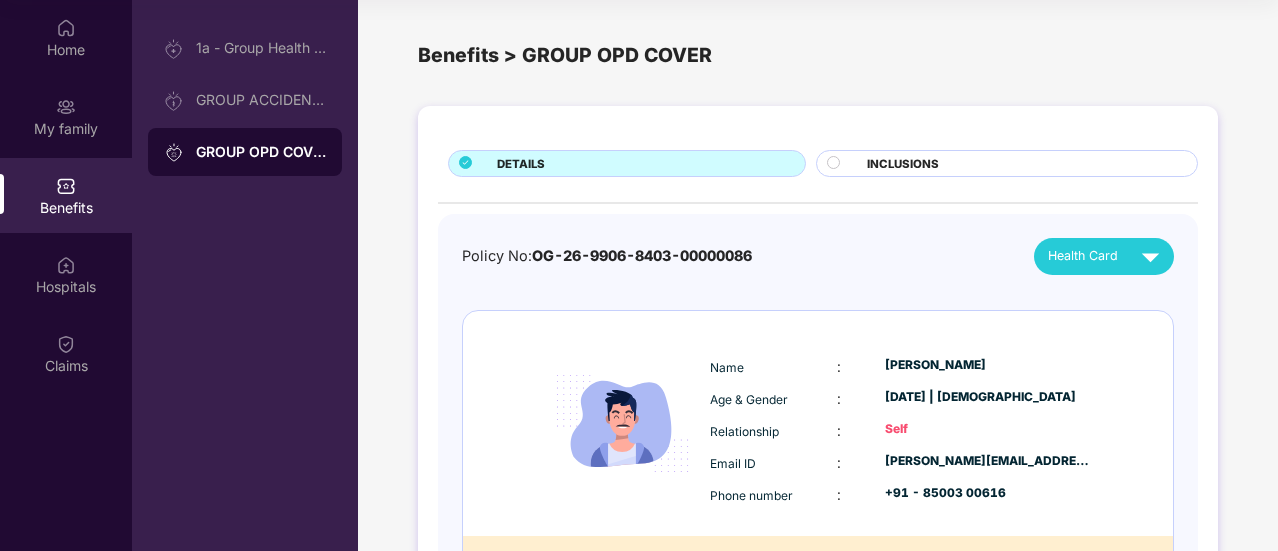 click on "DETAILS INCLUSIONS Policy No:  OG-26-9906-8403-00000086 Health Card Name : [PERSON_NAME] Age & Gender : [DATE] | [DEMOGRAPHIC_DATA] Relationship : Self Email ID : [PERSON_NAME][EMAIL_ADDRESS][PERSON_NAME][DOMAIN_NAME] Phone number : +91 - 85003 00616 Pending ECard ID (UHID) generation Name : [PERSON_NAME] [PERSON_NAME] Age & Gender : [DATE] | [DEMOGRAPHIC_DATA] Relationship : Spouse Email ID : [PERSON_NAME][EMAIL_ADDRESS][PERSON_NAME][DOMAIN_NAME] Phone number : +91 - 85003 00616 Pending ECard ID (UHID) generation" at bounding box center [818, 552] 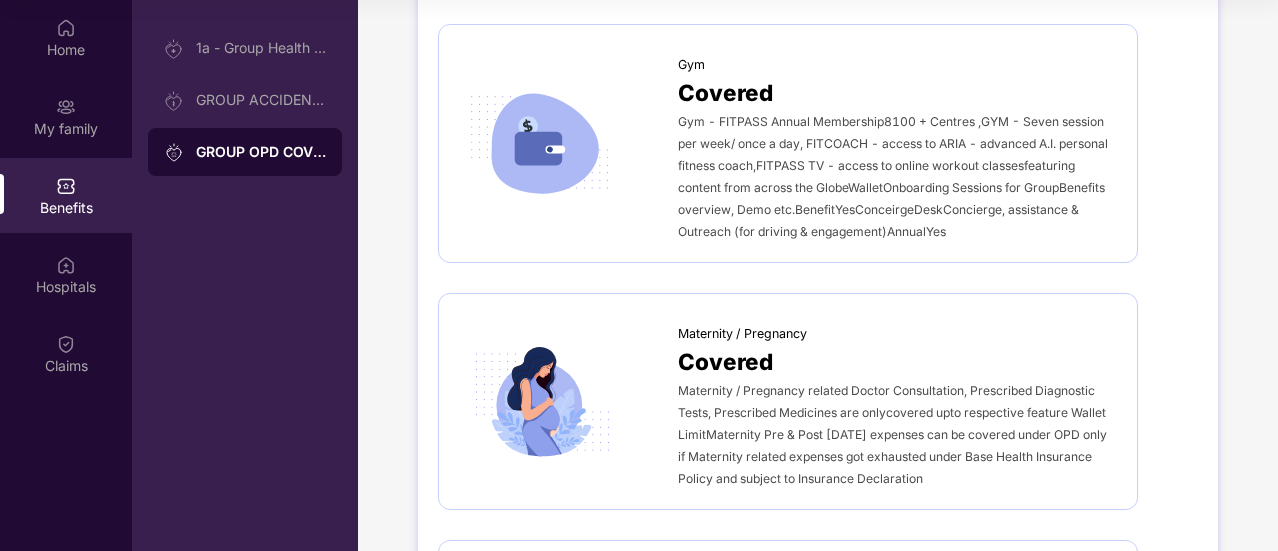 scroll, scrollTop: 1819, scrollLeft: 0, axis: vertical 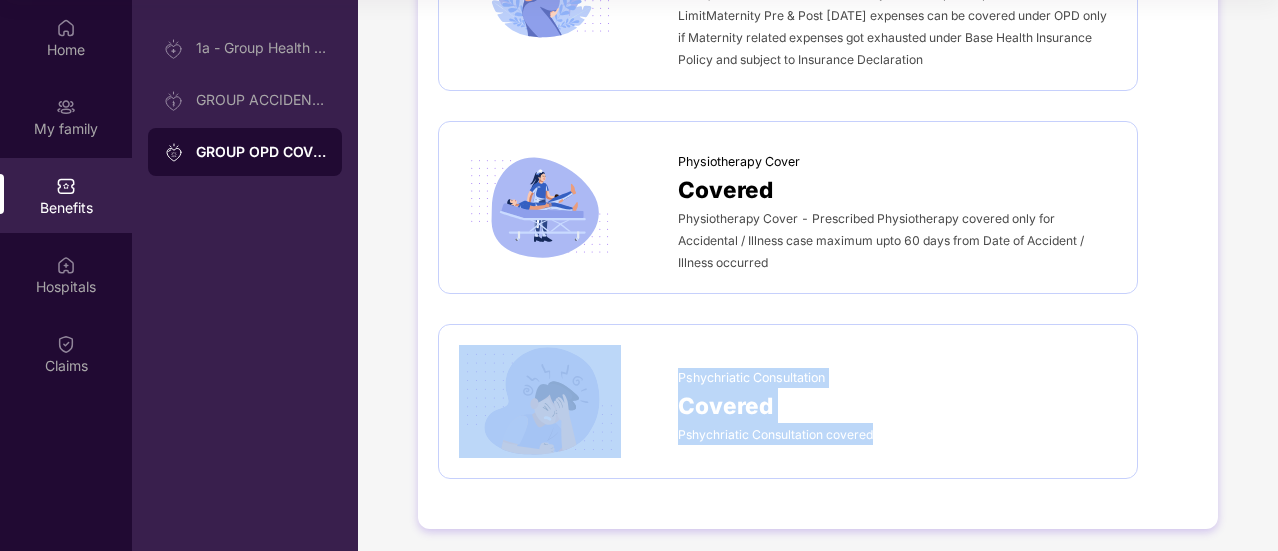 drag, startPoint x: 674, startPoint y: 358, endPoint x: 921, endPoint y: 429, distance: 257.00195 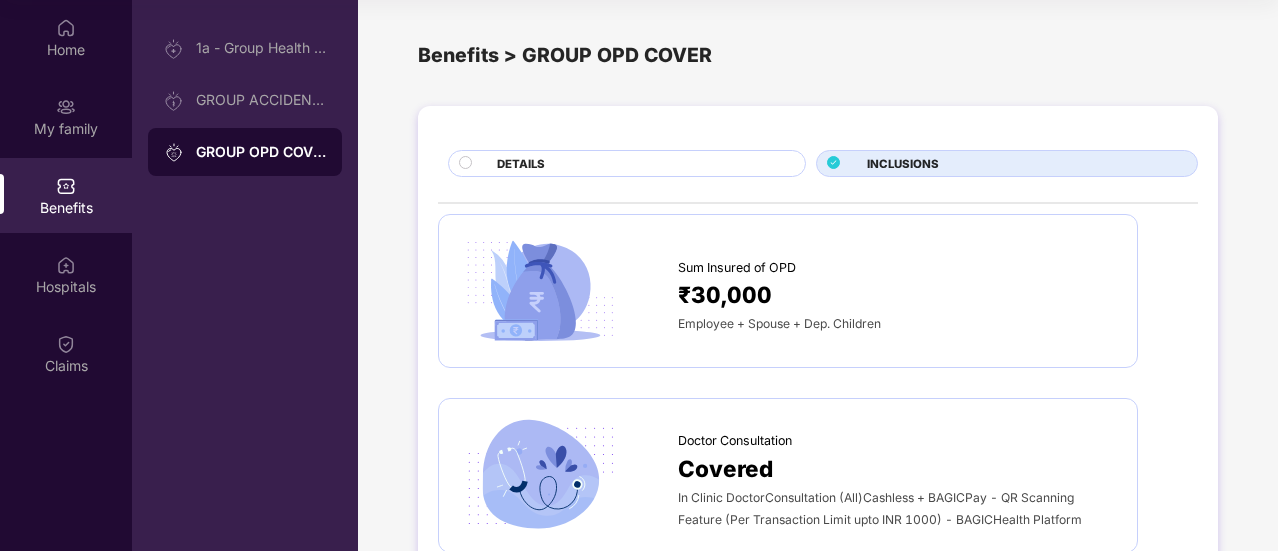 scroll, scrollTop: 0, scrollLeft: 0, axis: both 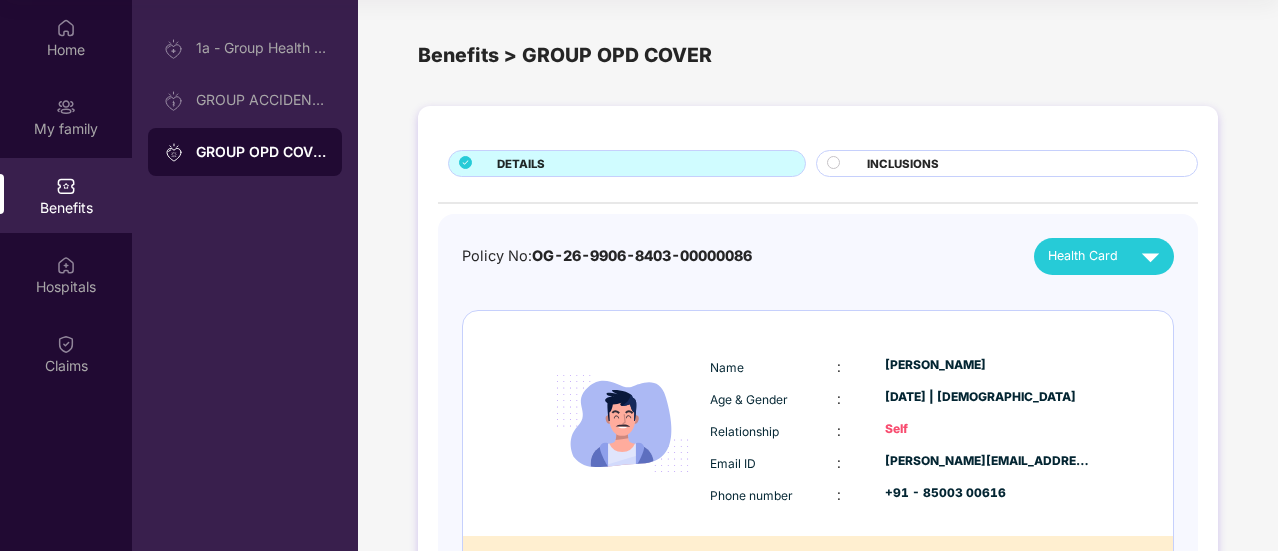 click on "INCLUSIONS" at bounding box center [903, 164] 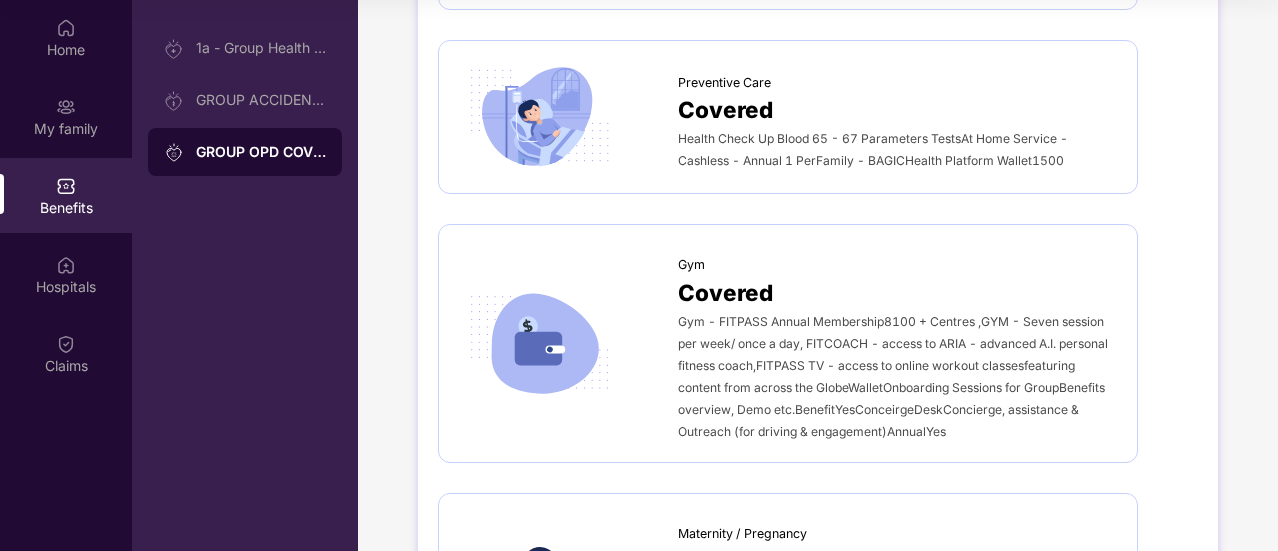 scroll, scrollTop: 1819, scrollLeft: 0, axis: vertical 